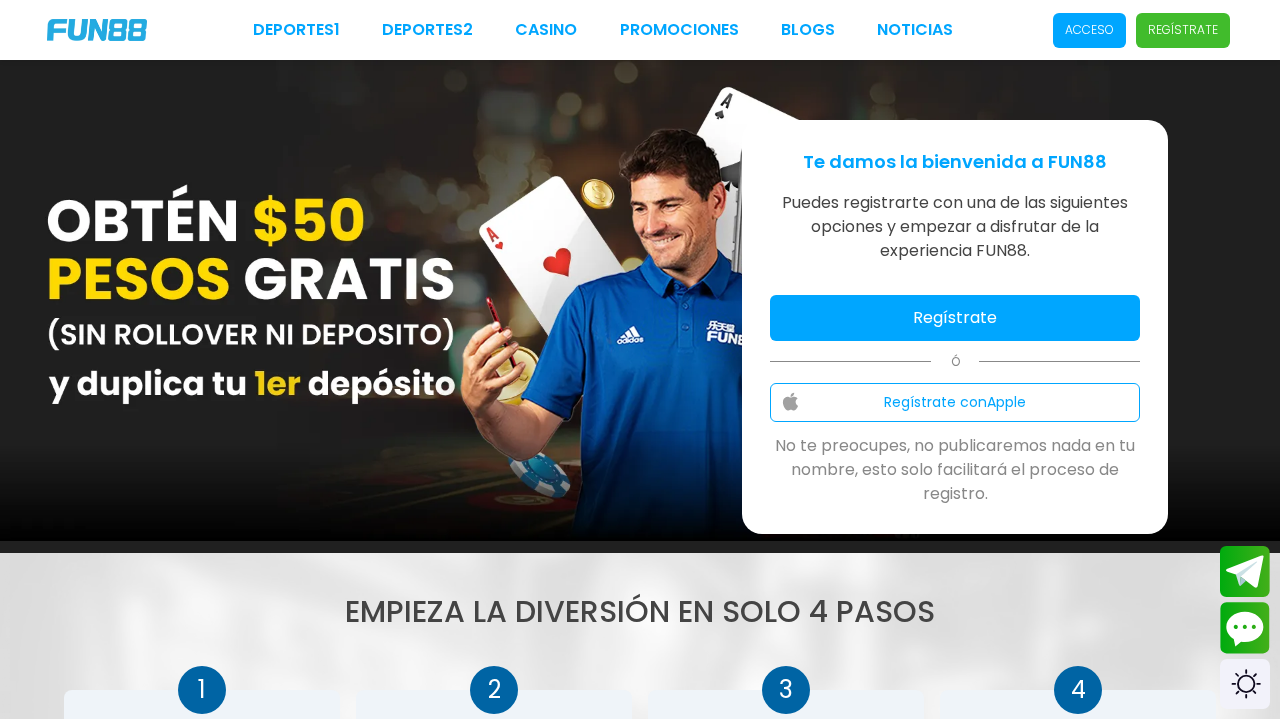 scroll, scrollTop: 0, scrollLeft: 0, axis: both 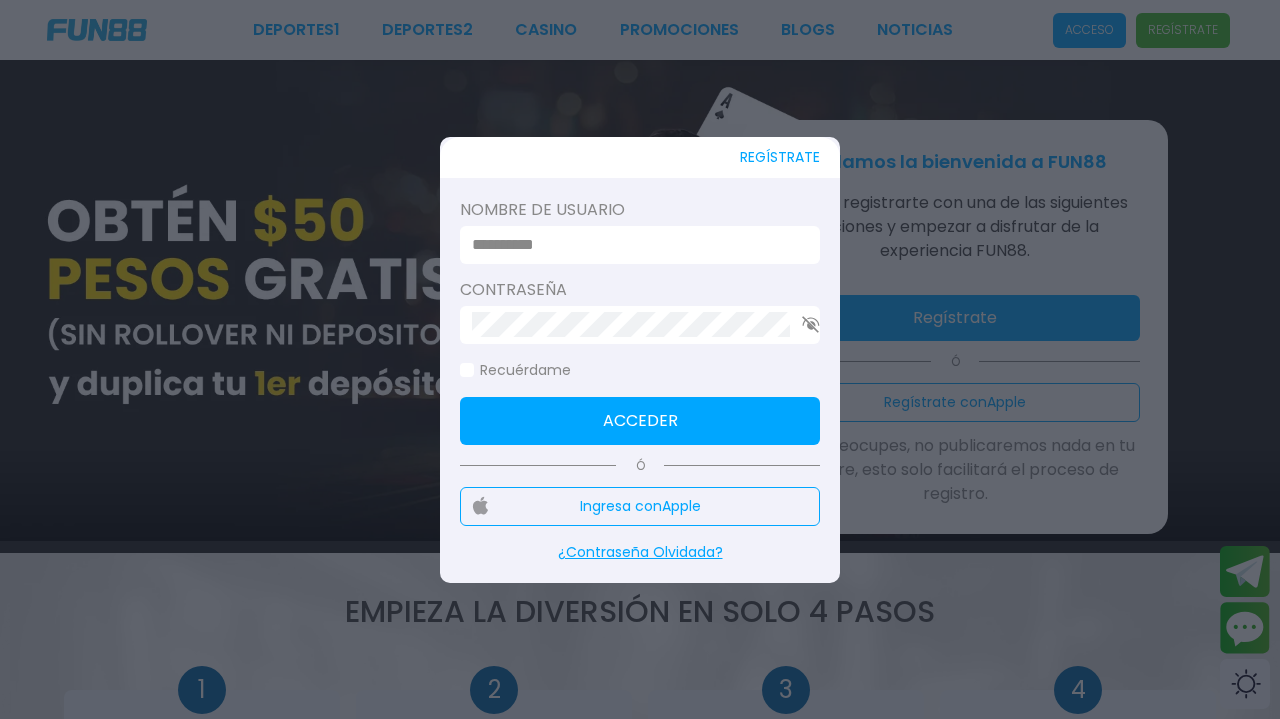 click at bounding box center [640, 325] 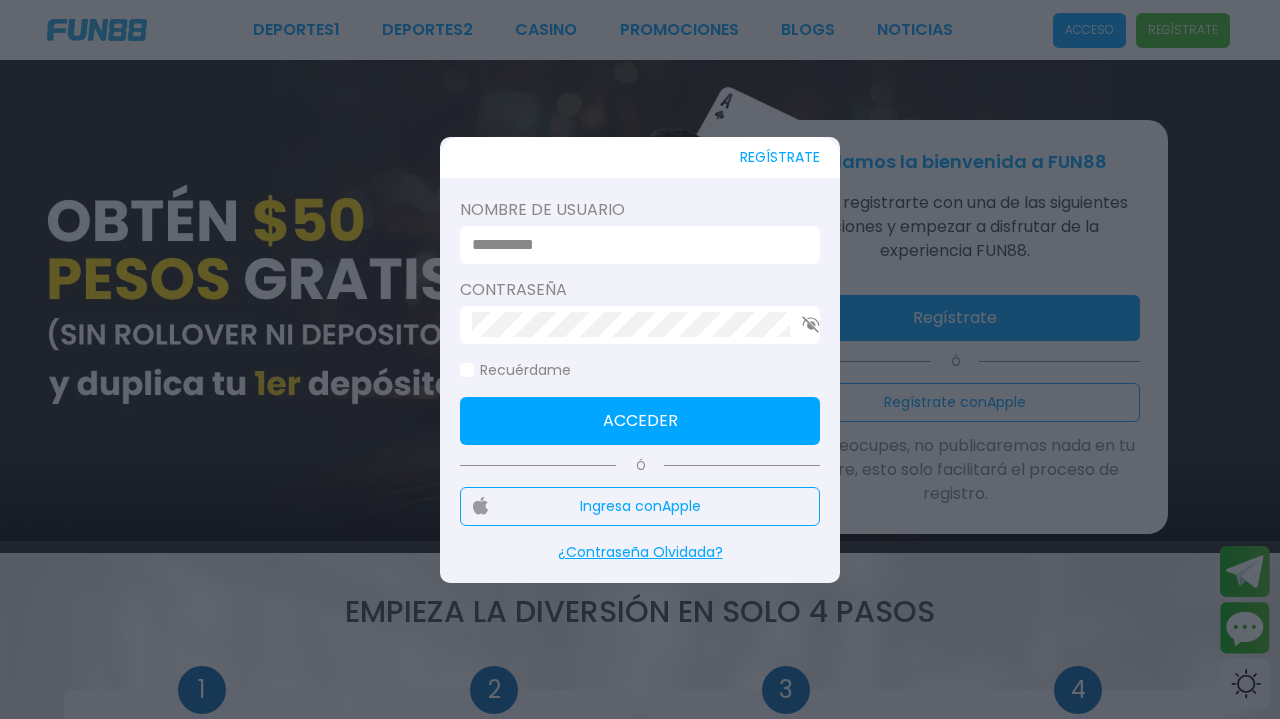 click at bounding box center (640, 359) 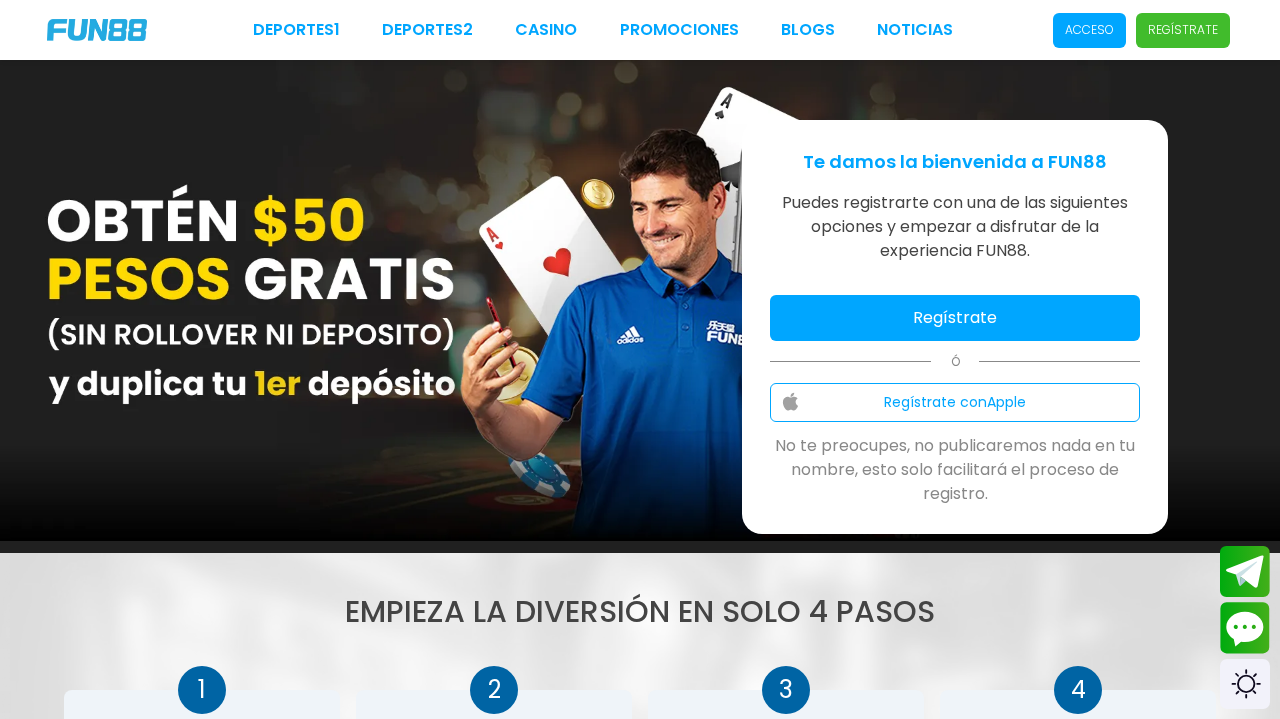 click on "Regístrate con  Apple" at bounding box center [955, 402] 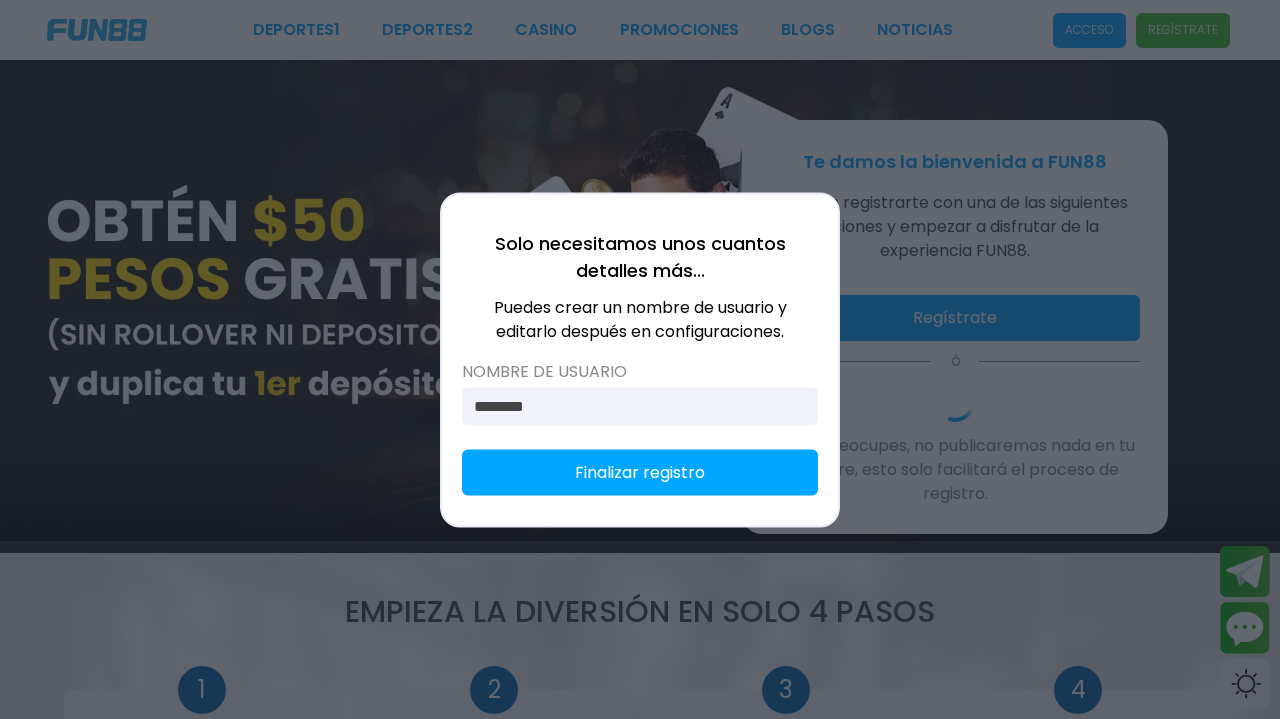 type on "********" 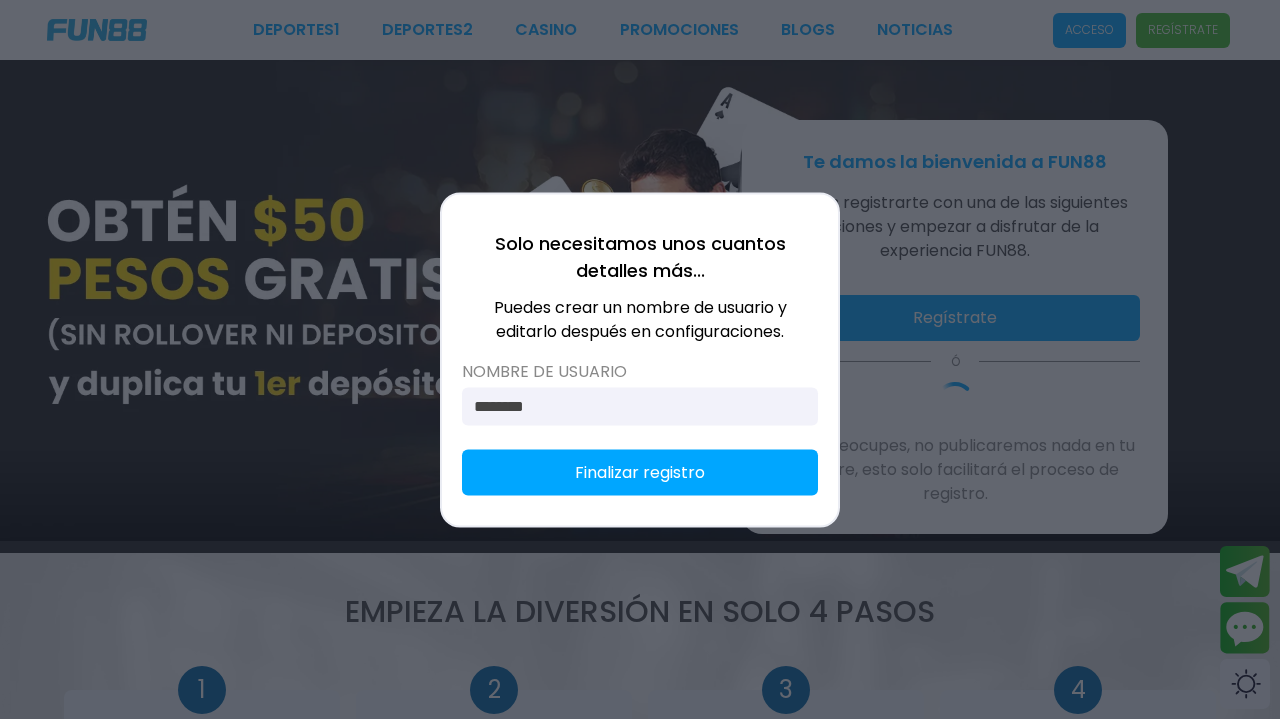 click on "Finalizar registro" at bounding box center [640, 472] 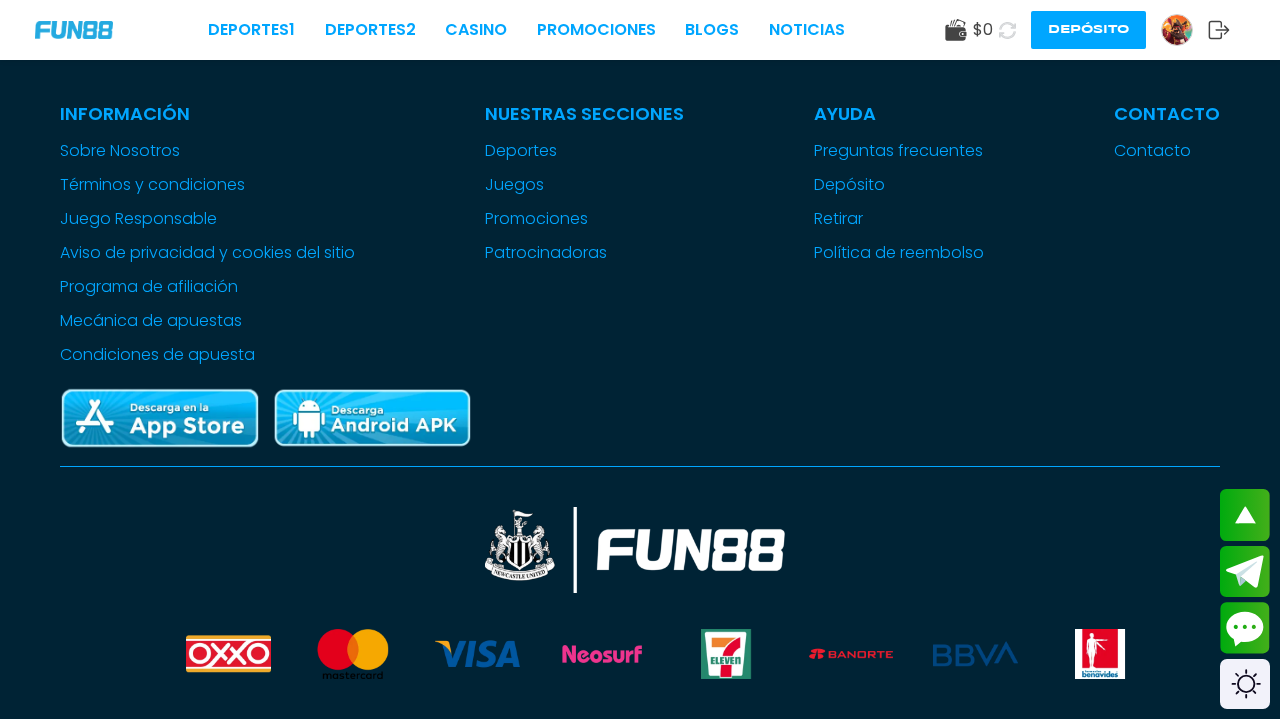 scroll, scrollTop: 4879, scrollLeft: 0, axis: vertical 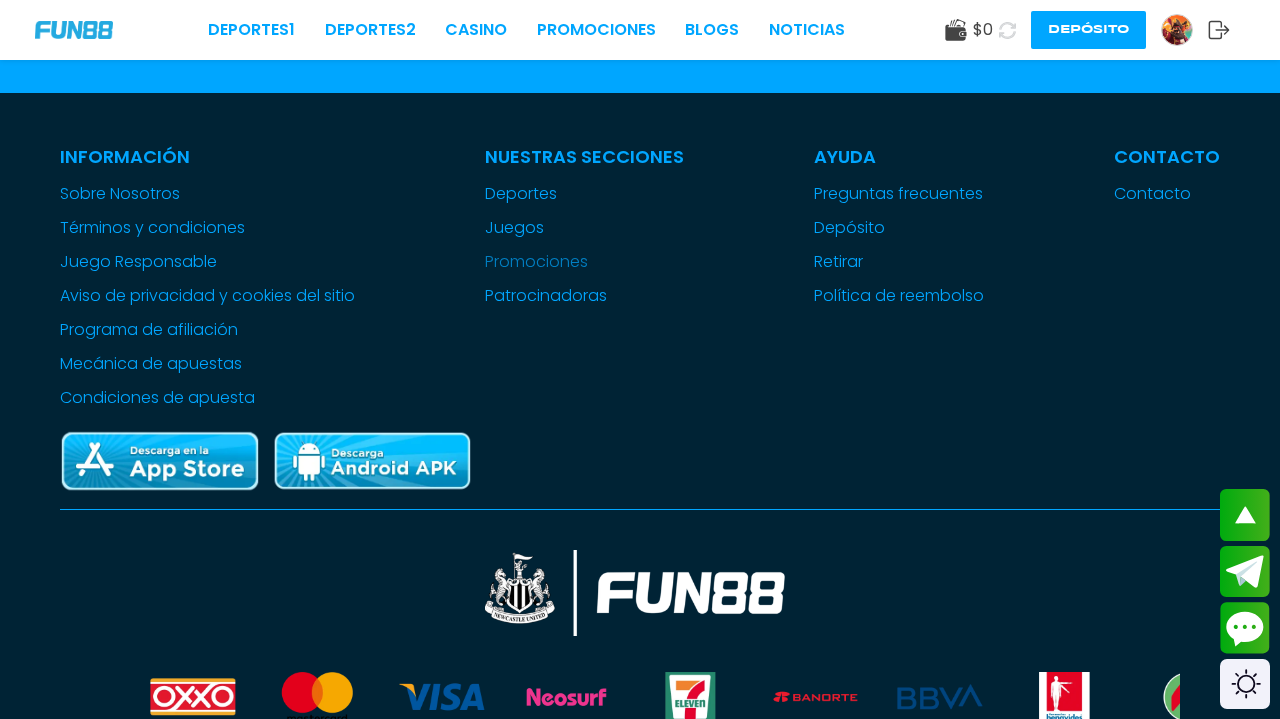 click on "Promociones" at bounding box center (584, 262) 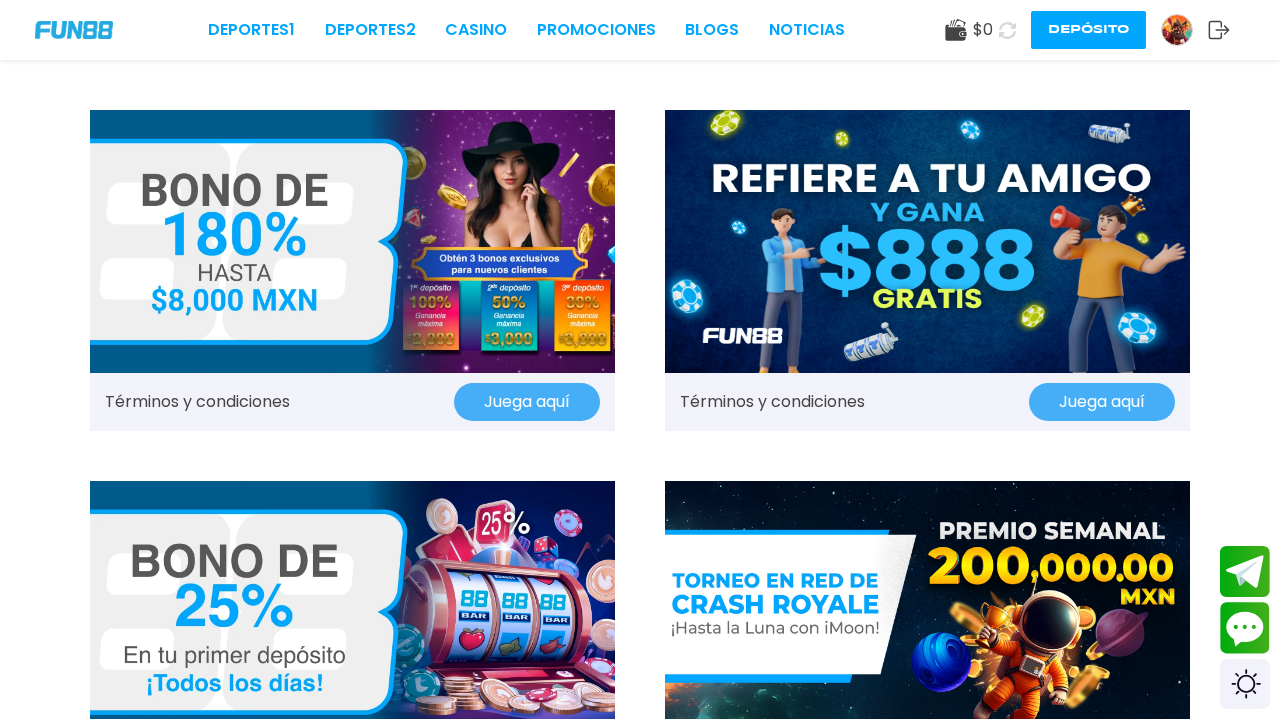 scroll, scrollTop: 0, scrollLeft: 0, axis: both 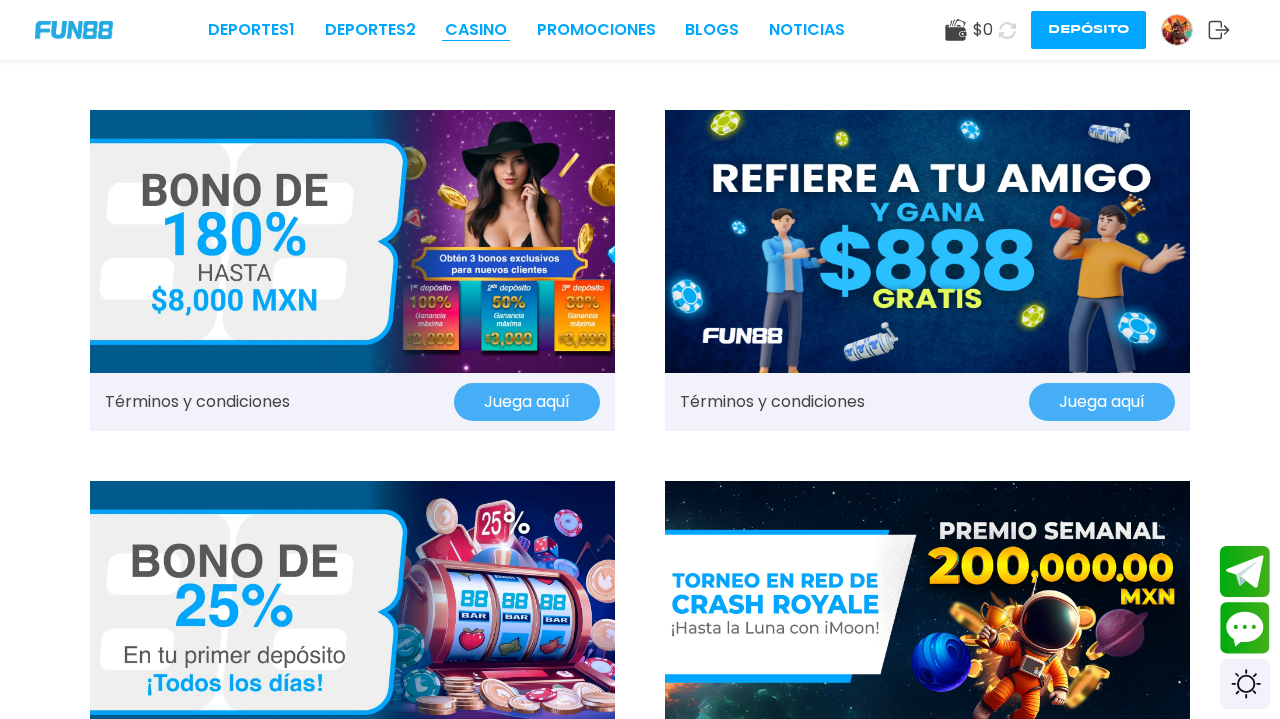 click on "CASINO" at bounding box center [476, 30] 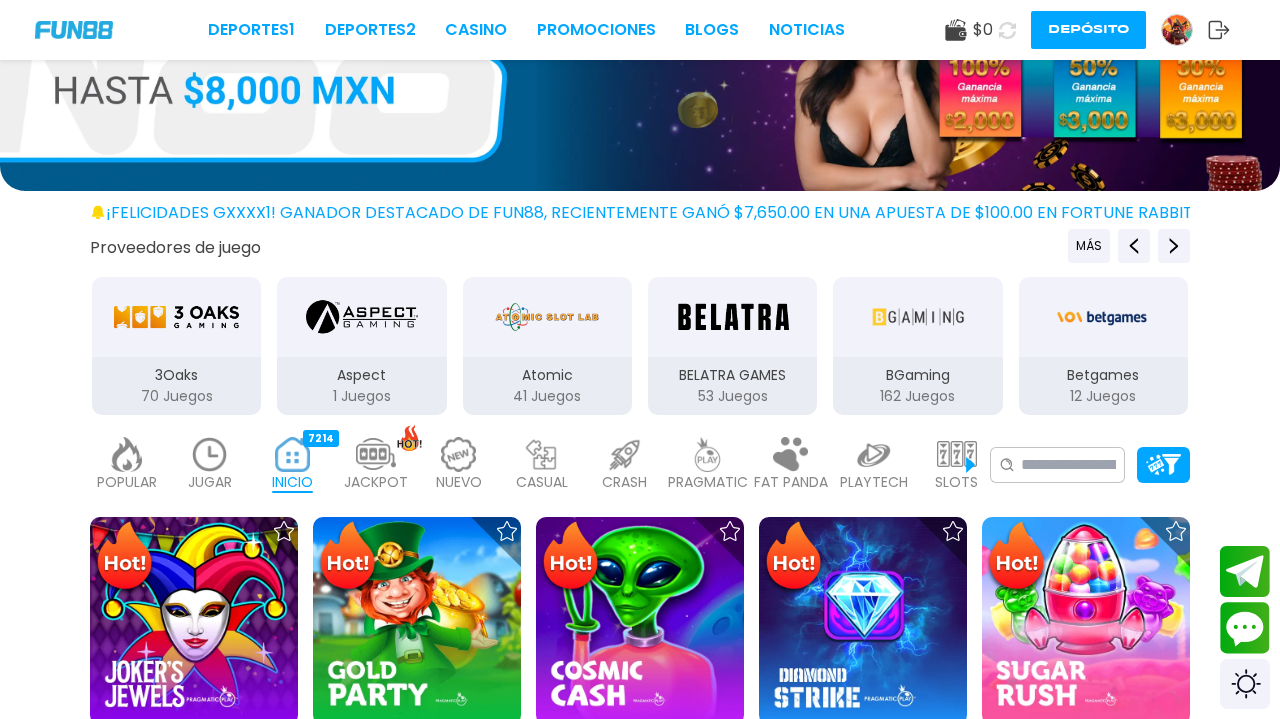 scroll, scrollTop: 153, scrollLeft: 0, axis: vertical 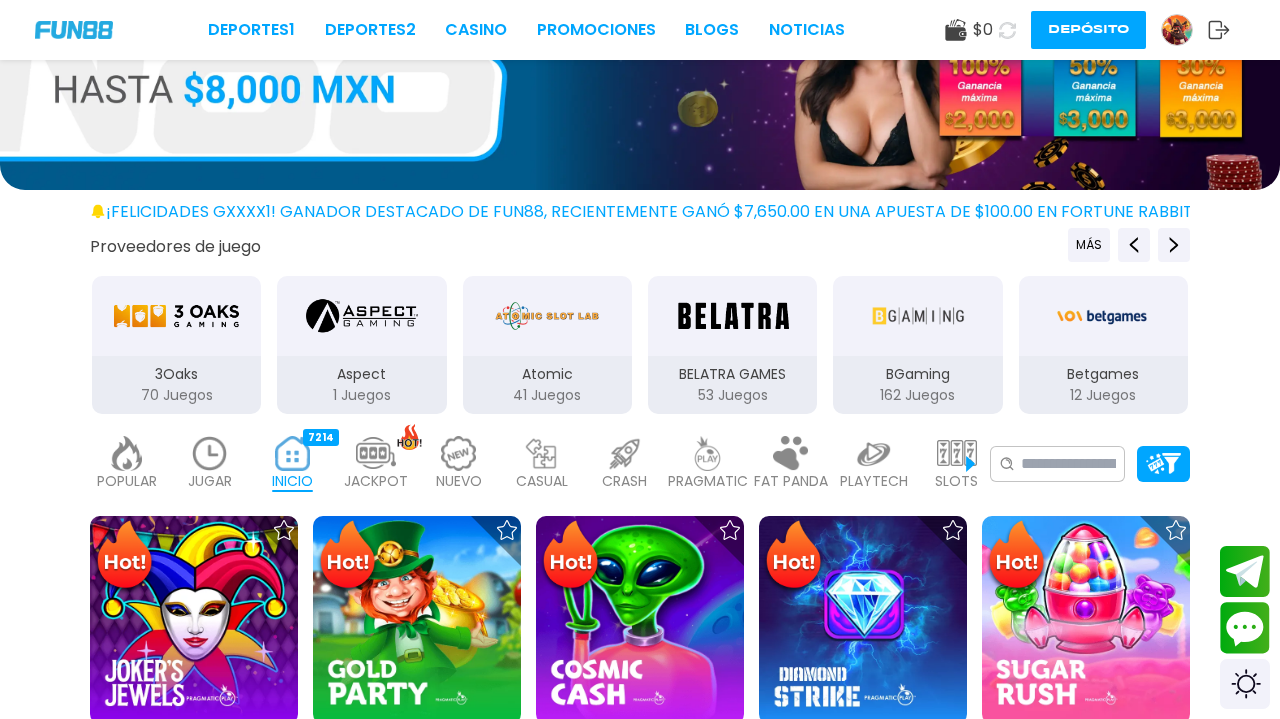 click 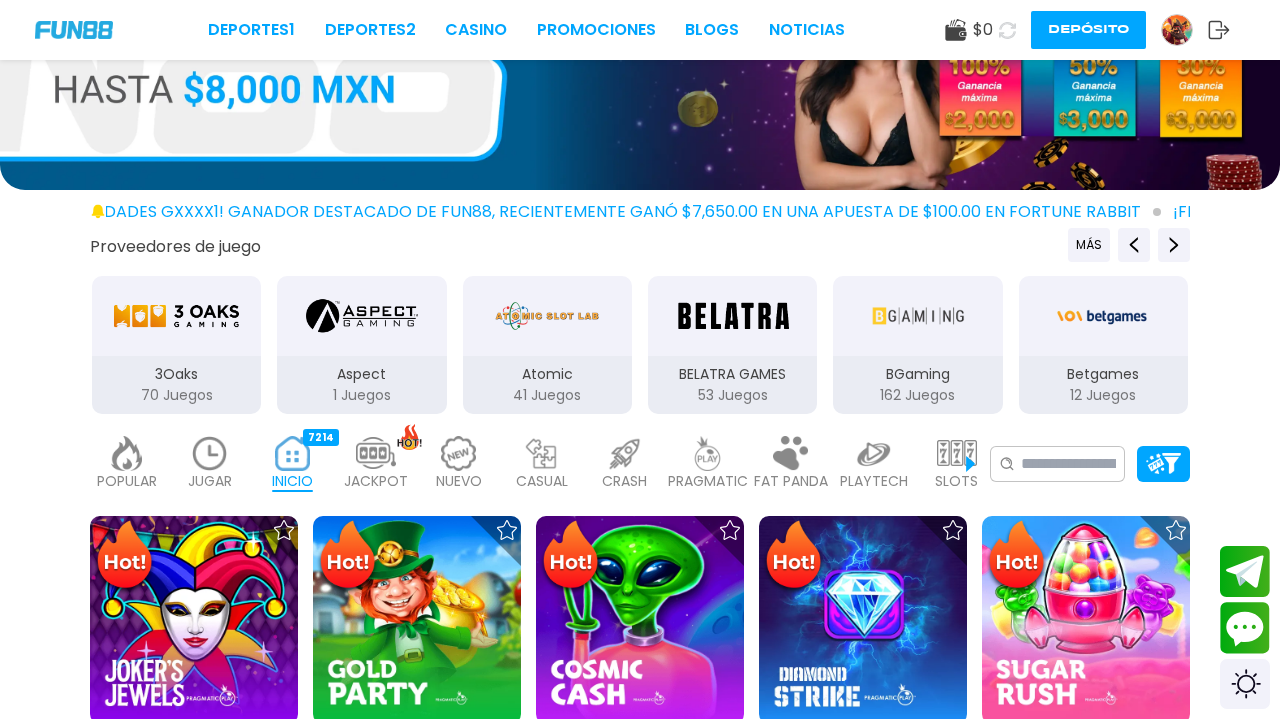 click 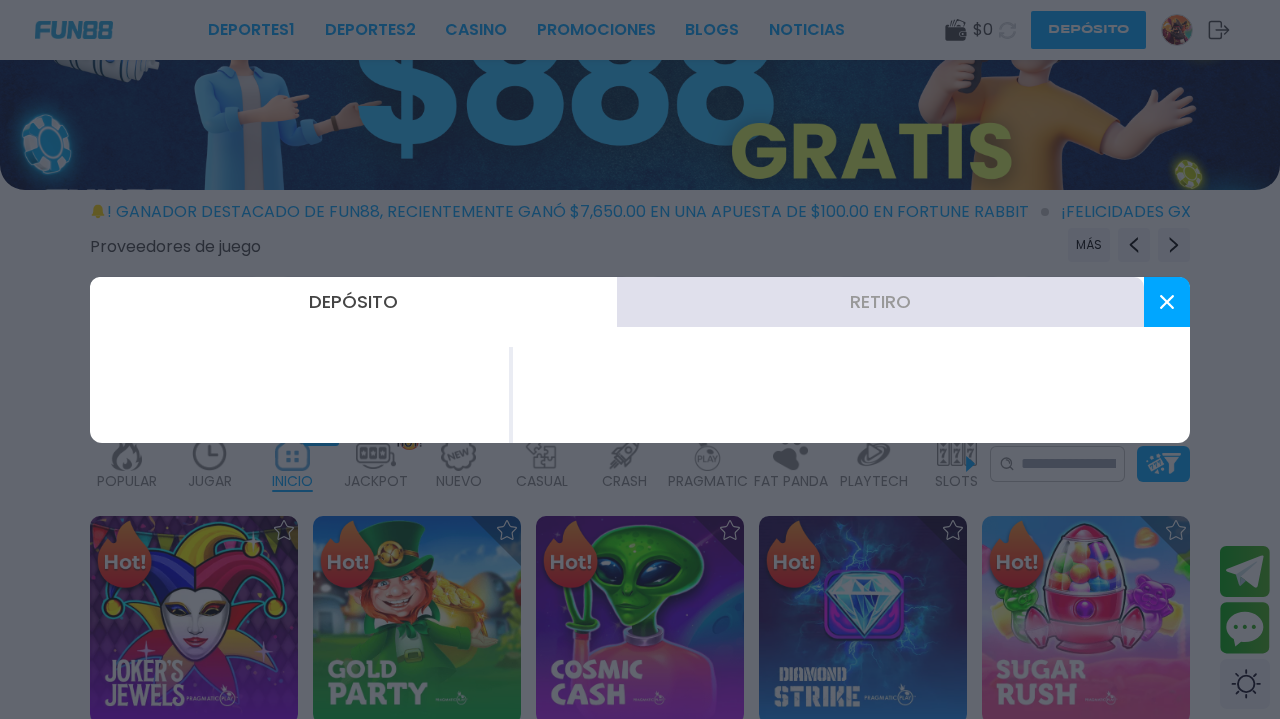 click on "Retiro" at bounding box center [880, 302] 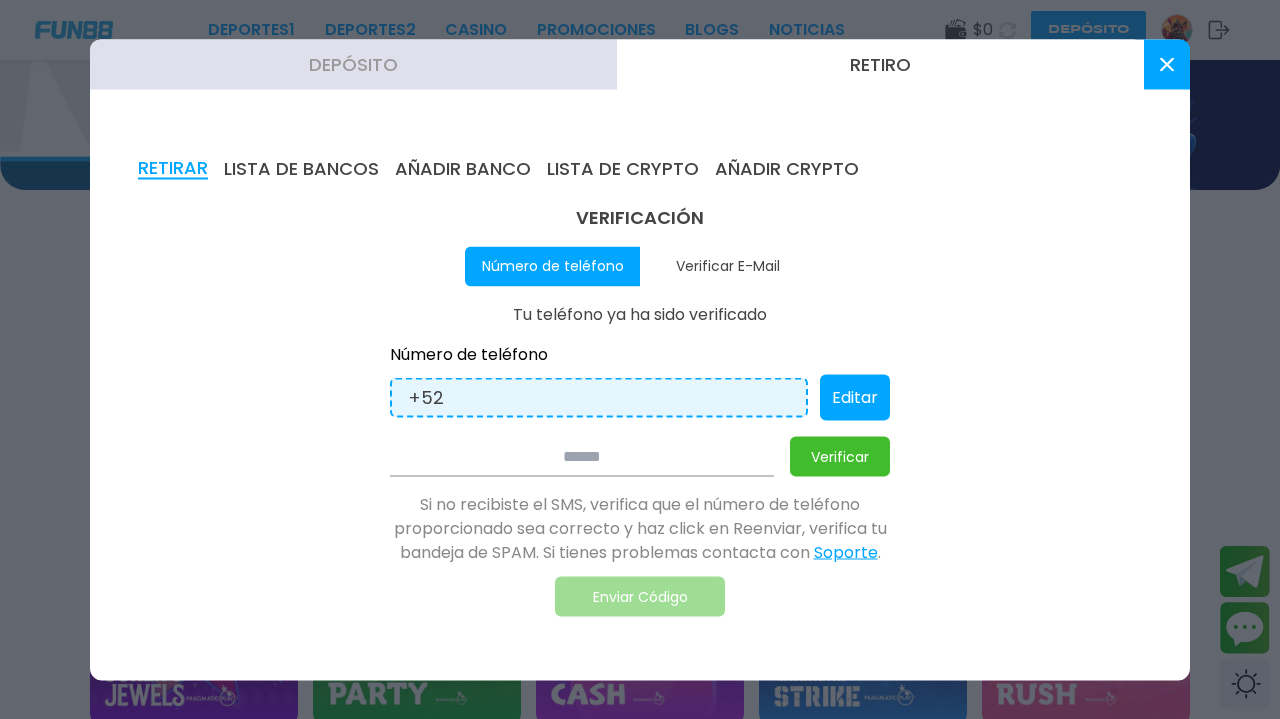 click on "Verificar E-Mail" at bounding box center [727, 266] 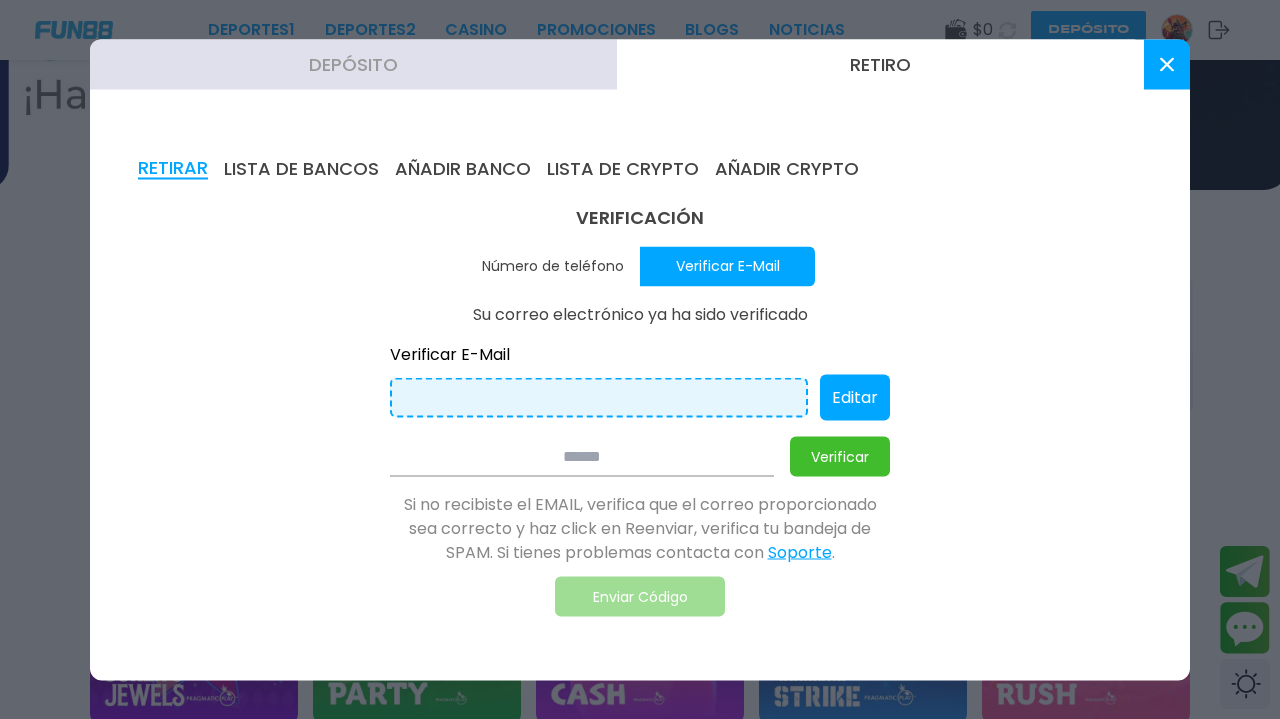 click at bounding box center [1167, 64] 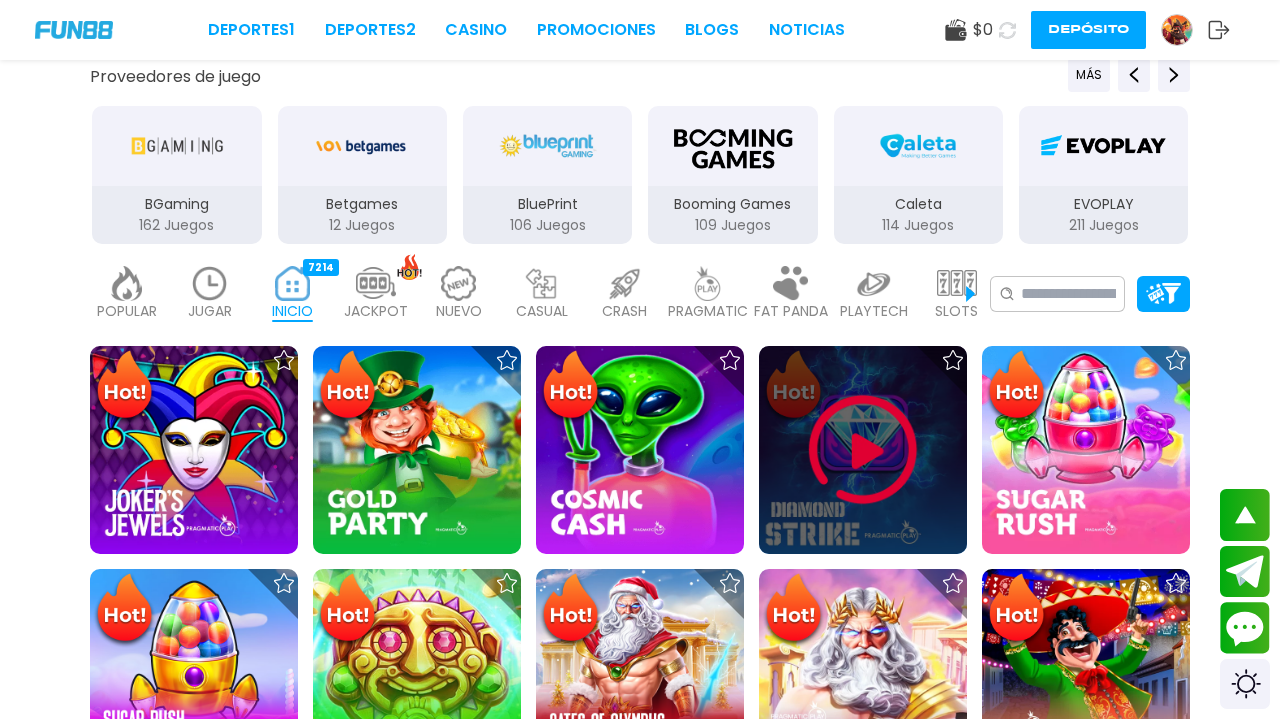 scroll, scrollTop: 436, scrollLeft: 0, axis: vertical 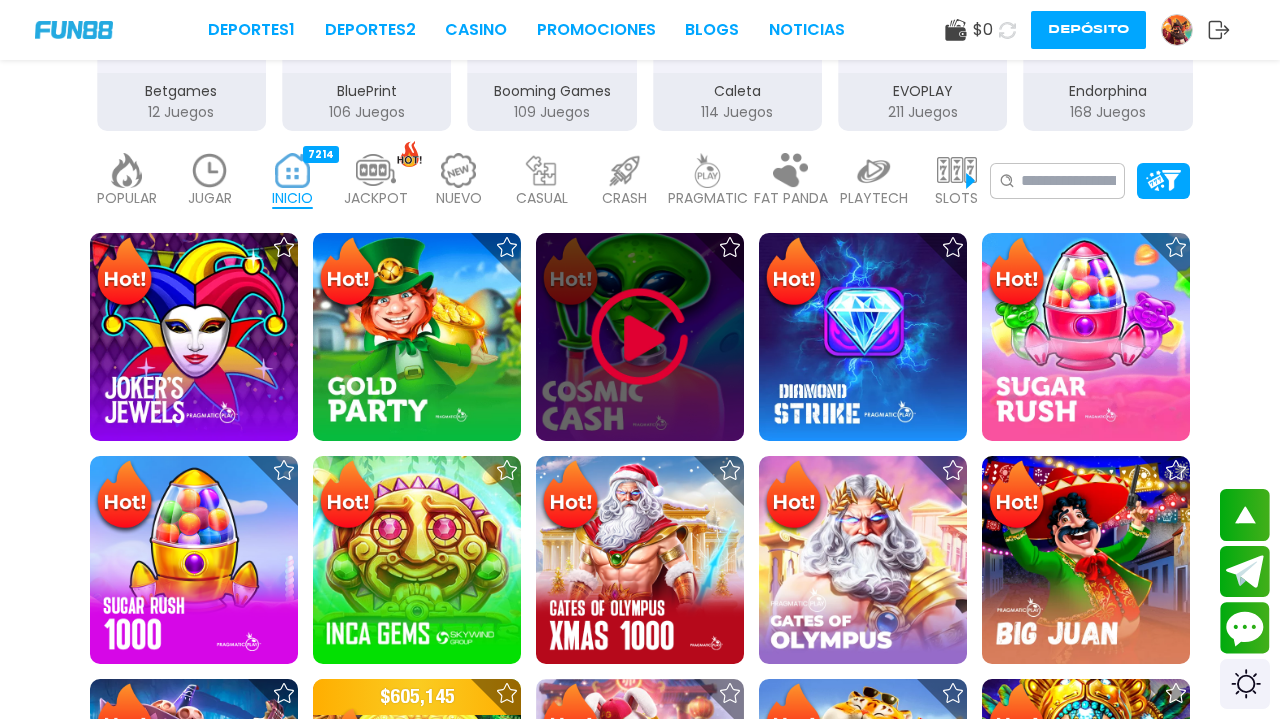click at bounding box center (640, 337) 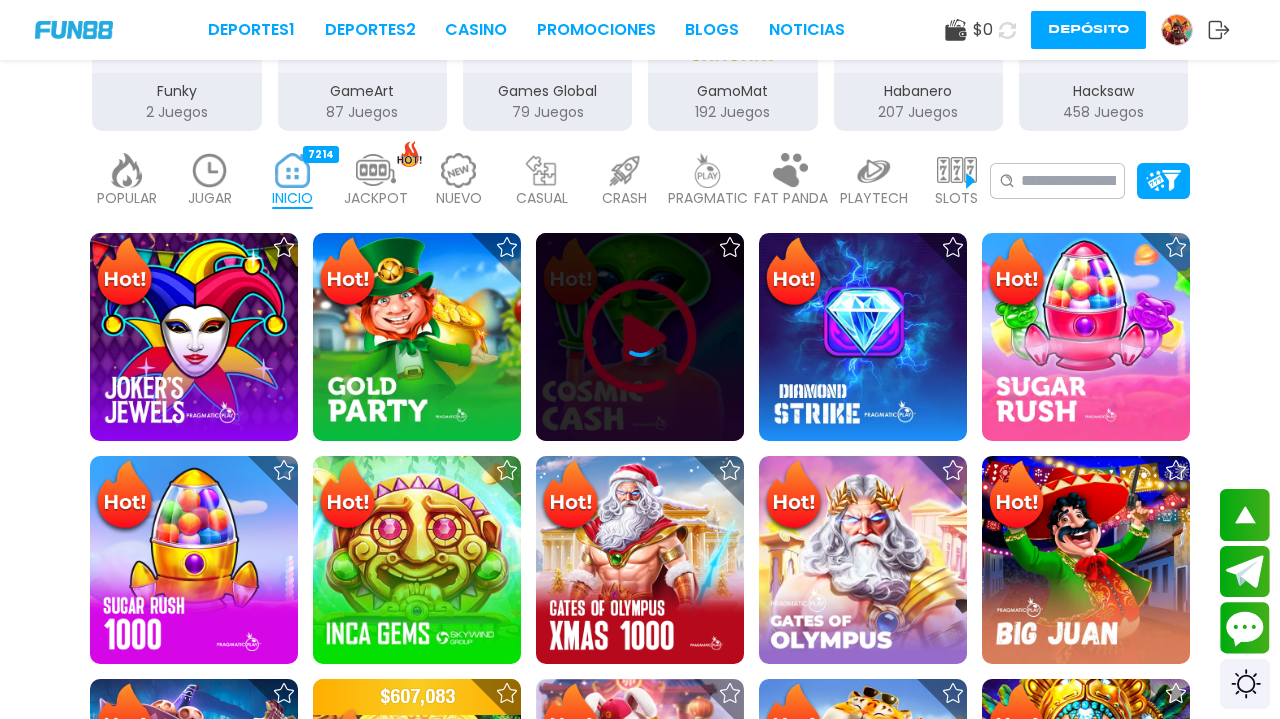 click 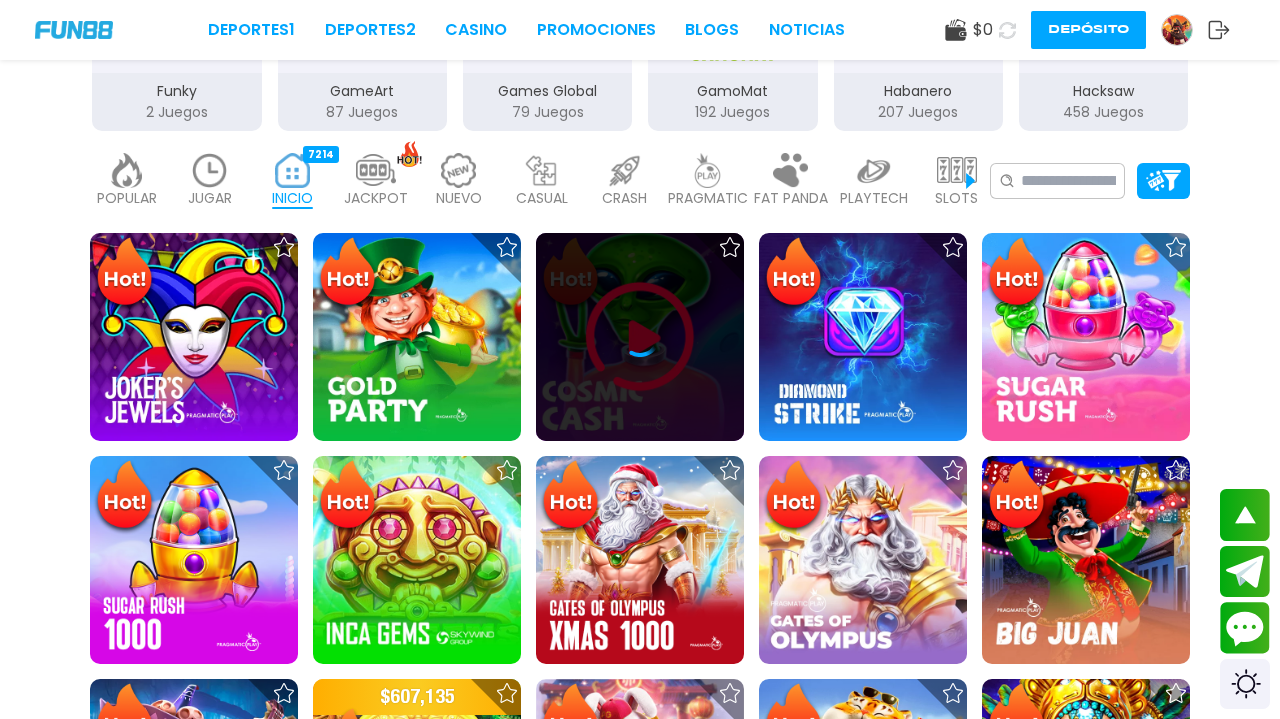 click 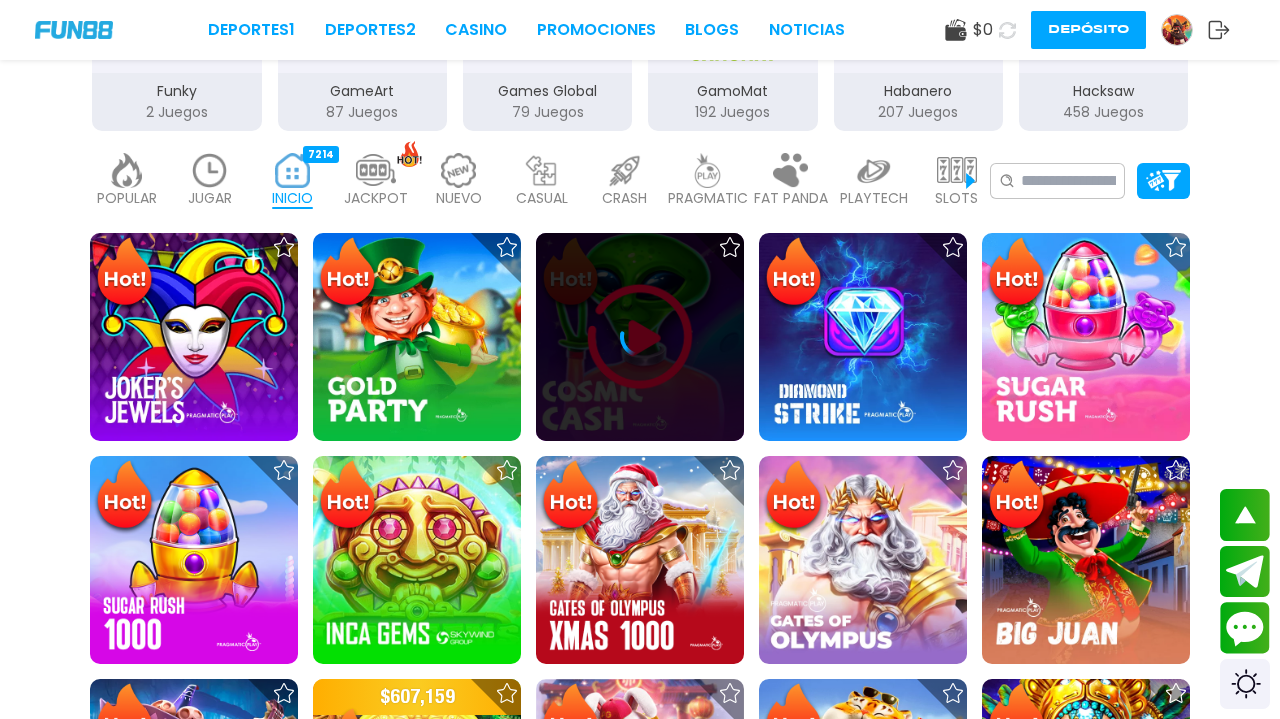 click 